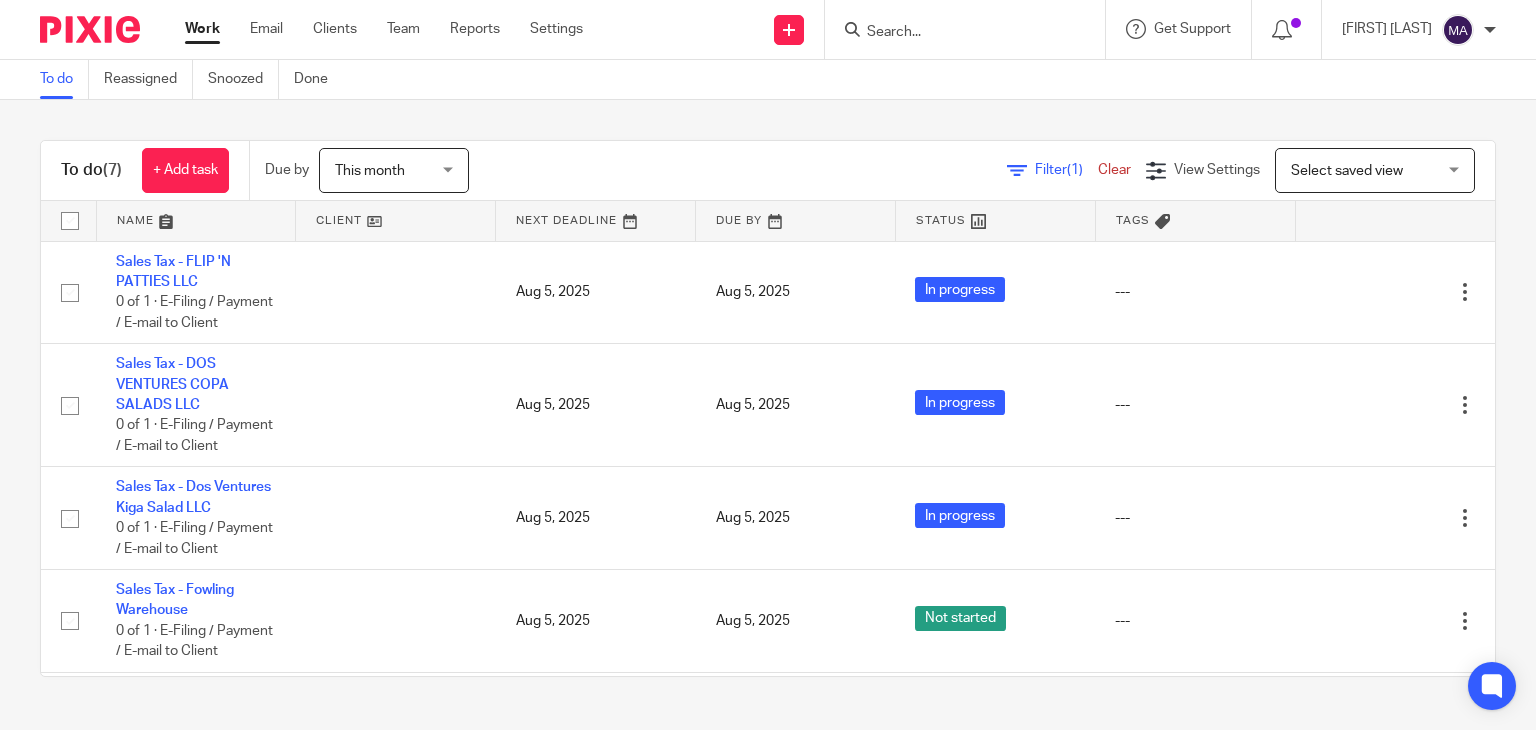 scroll, scrollTop: 0, scrollLeft: 0, axis: both 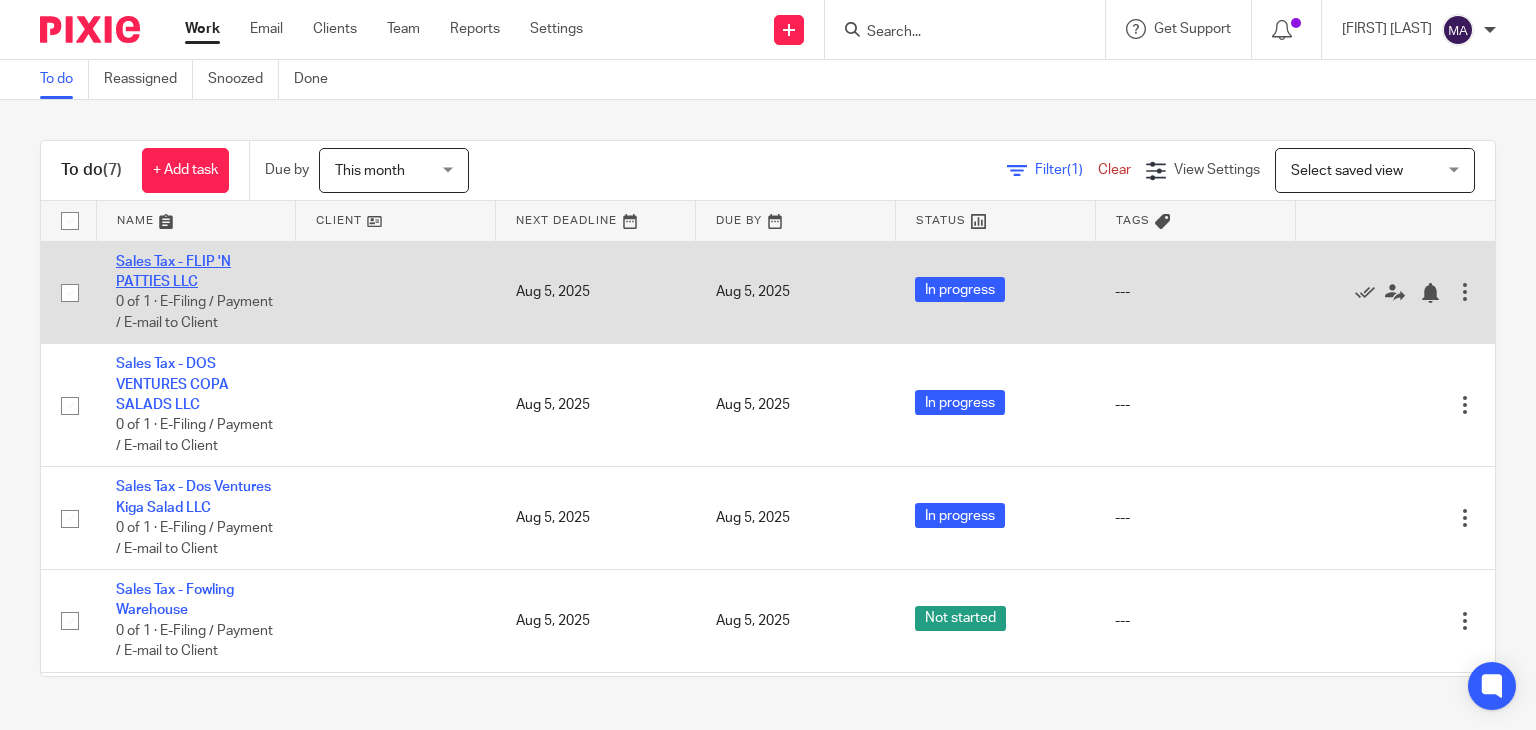 click on "Sales Tax - FLIP 'N PATTIES LLC" at bounding box center [173, 272] 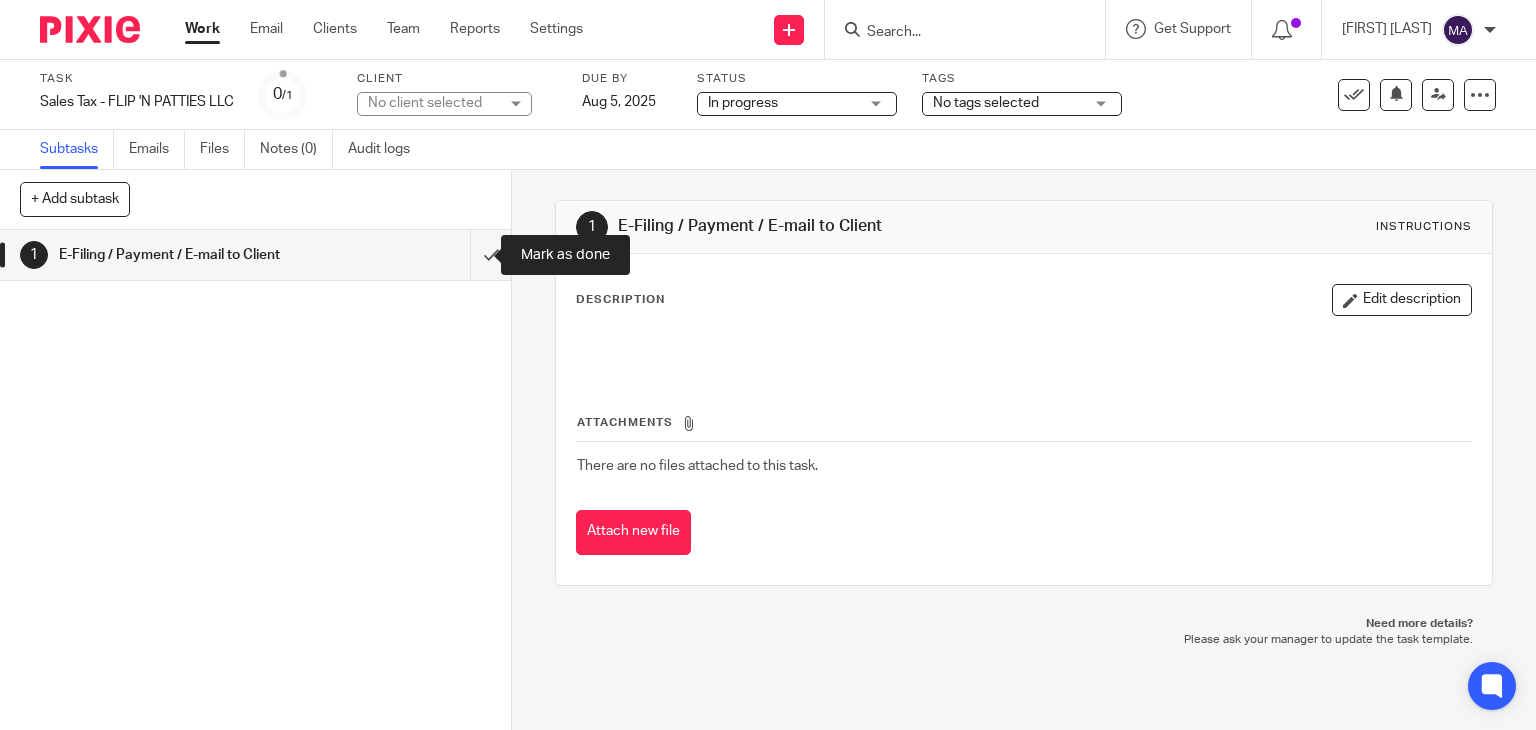 click at bounding box center [255, 255] 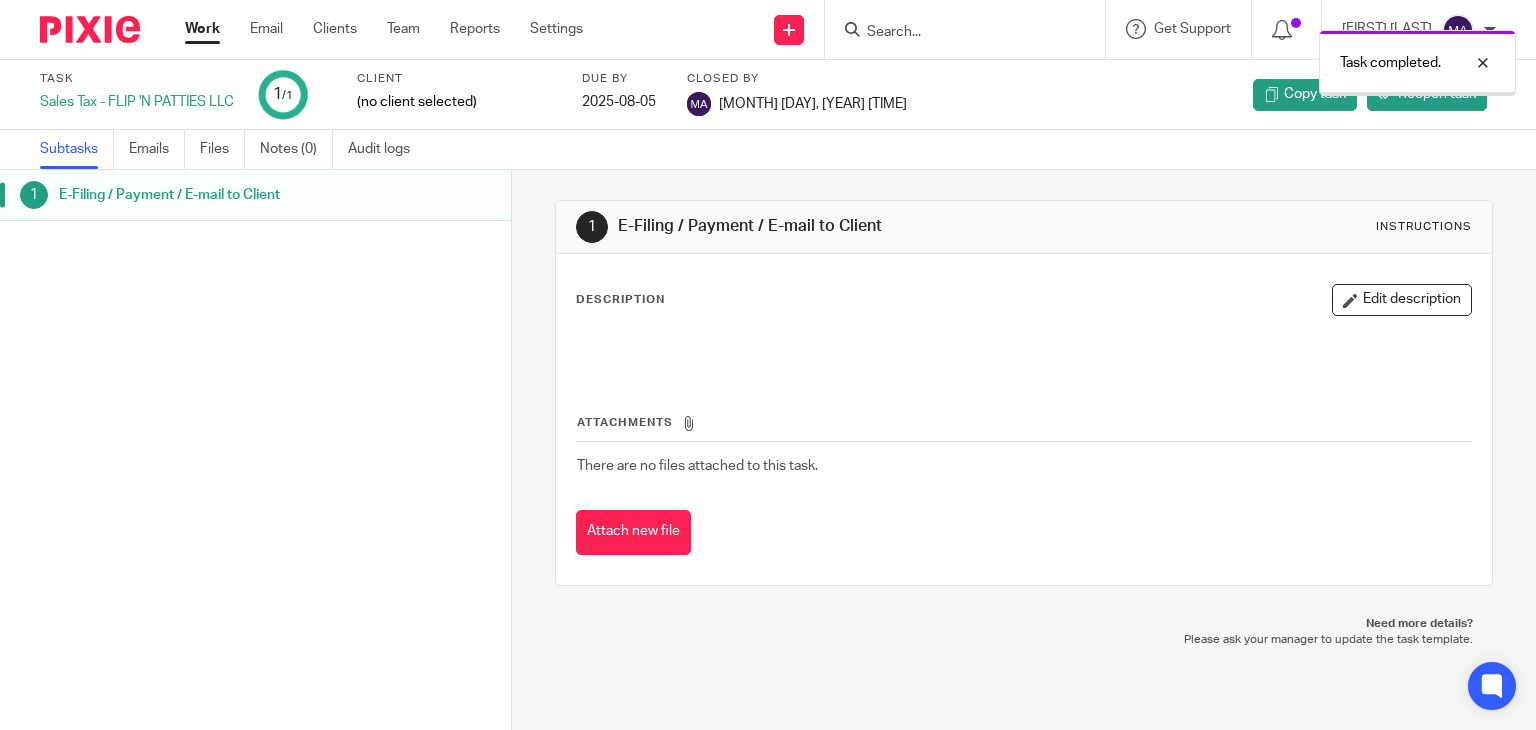 scroll, scrollTop: 0, scrollLeft: 0, axis: both 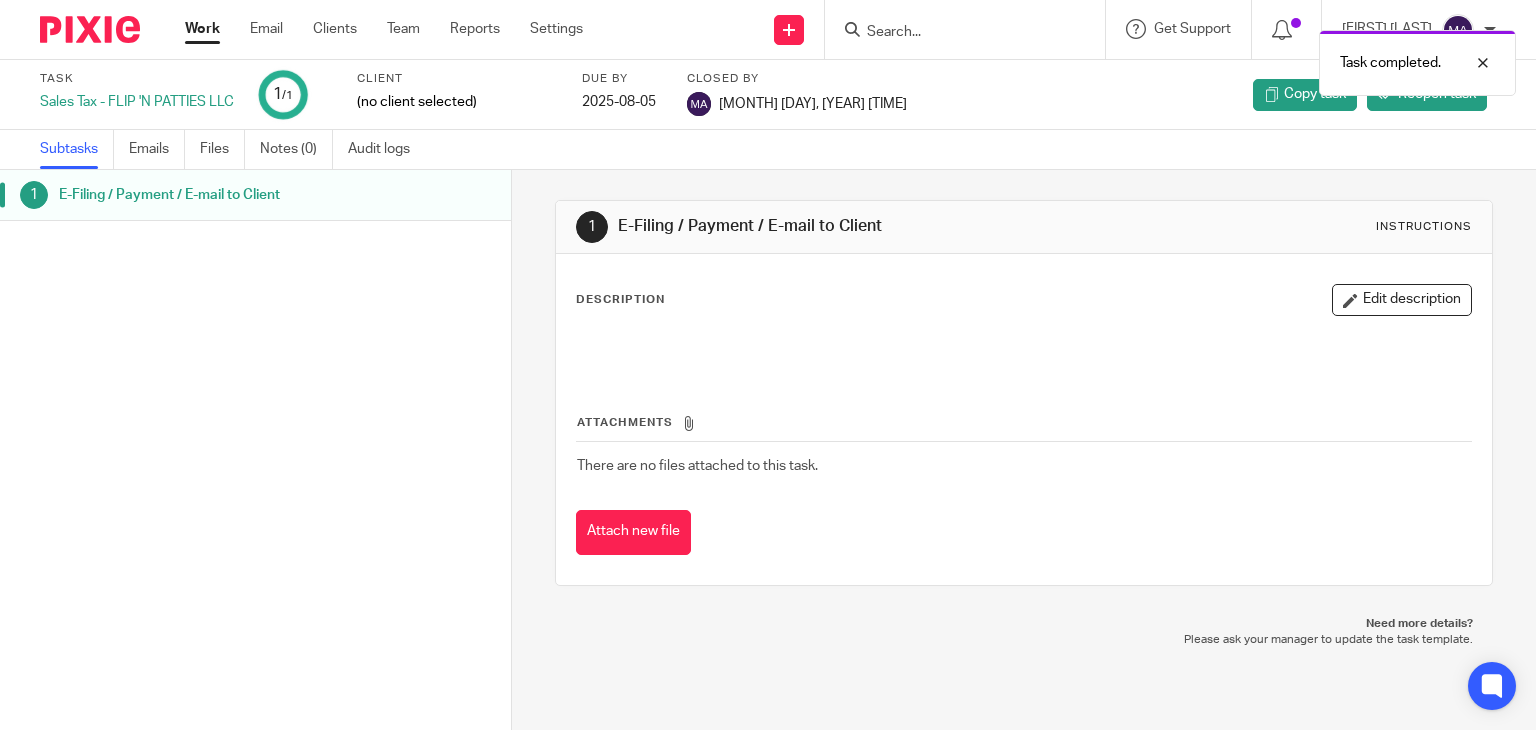 click on "E-Filing / Payment / E-mail to Client" at bounding box center (203, 195) 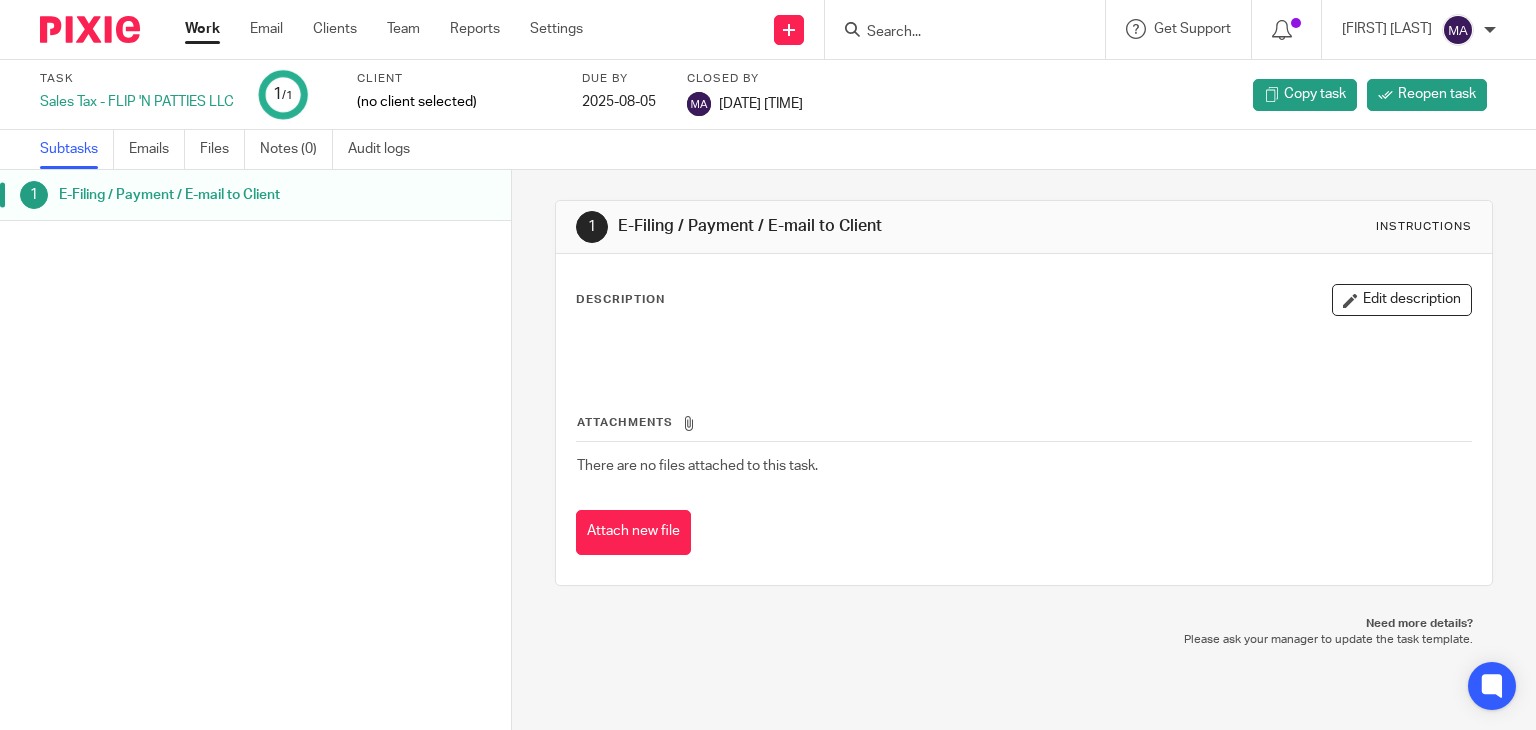 scroll, scrollTop: 0, scrollLeft: 0, axis: both 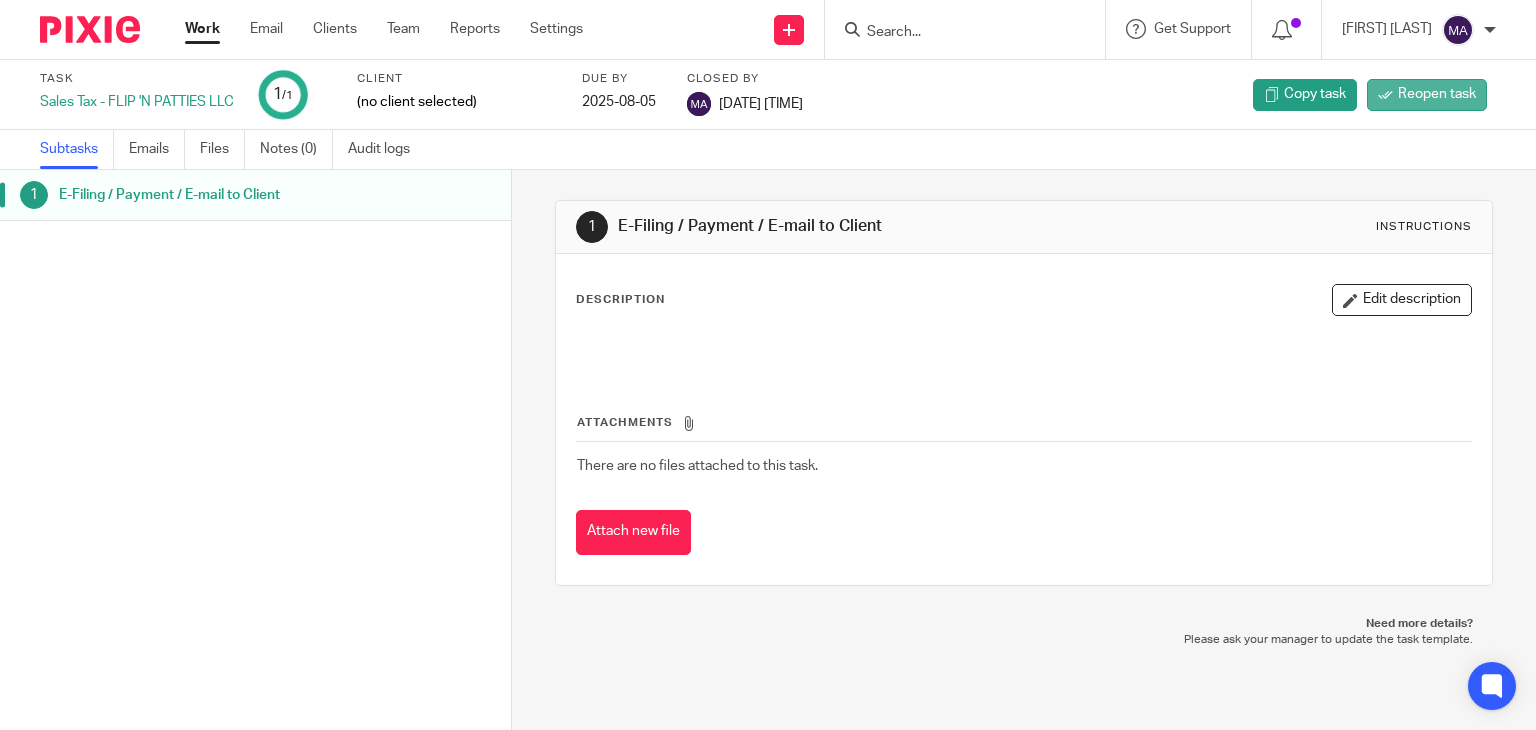 click on "Reopen task" at bounding box center (1437, 94) 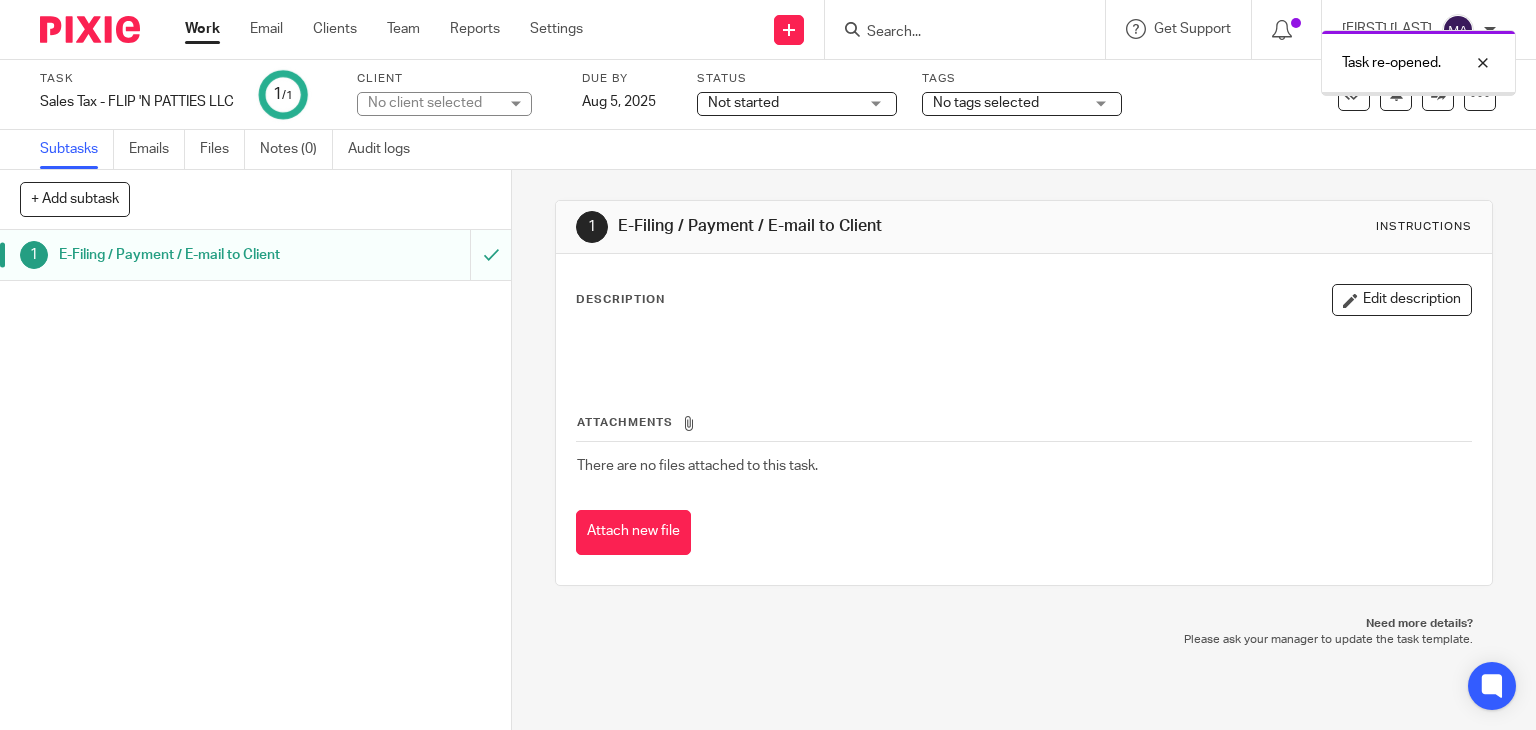scroll, scrollTop: 0, scrollLeft: 0, axis: both 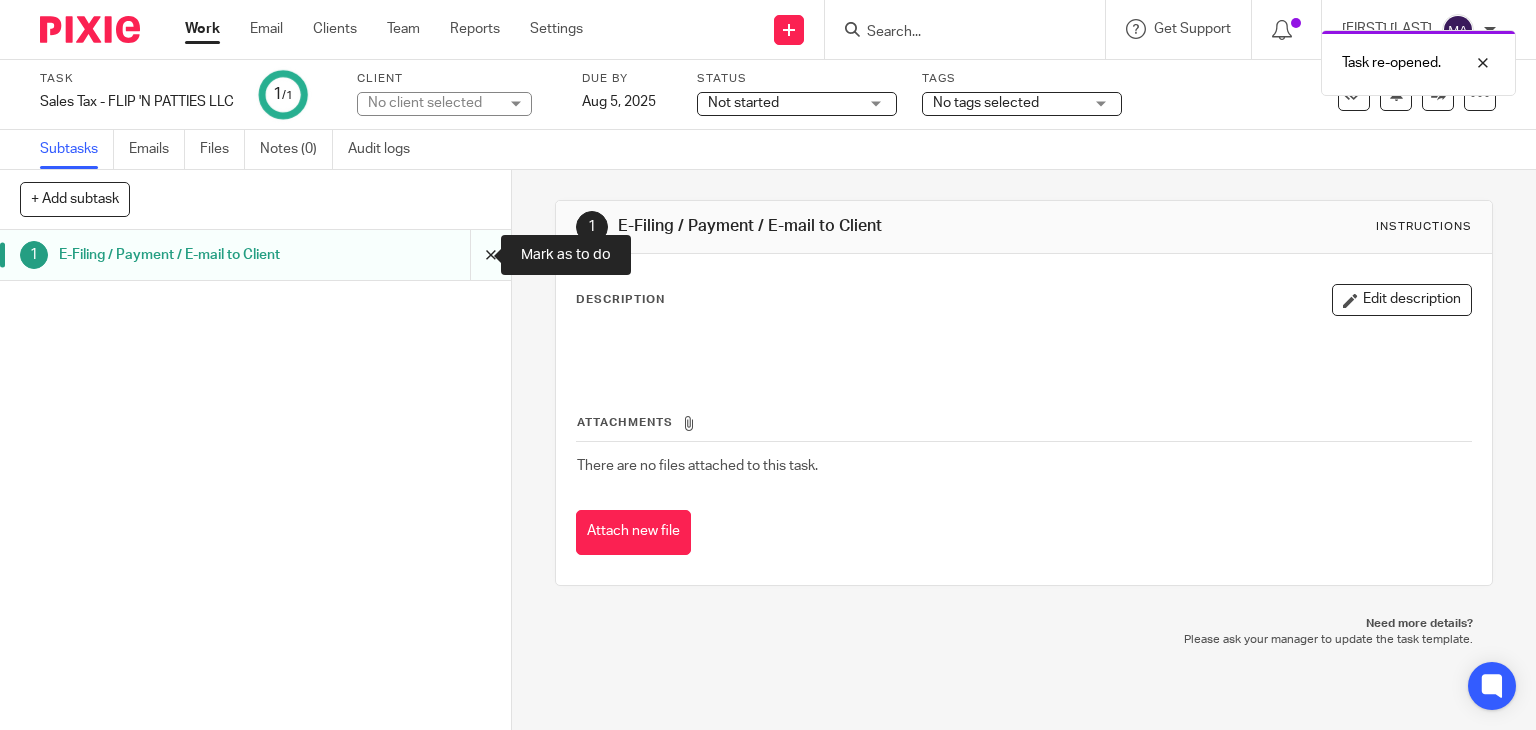 click at bounding box center [255, 255] 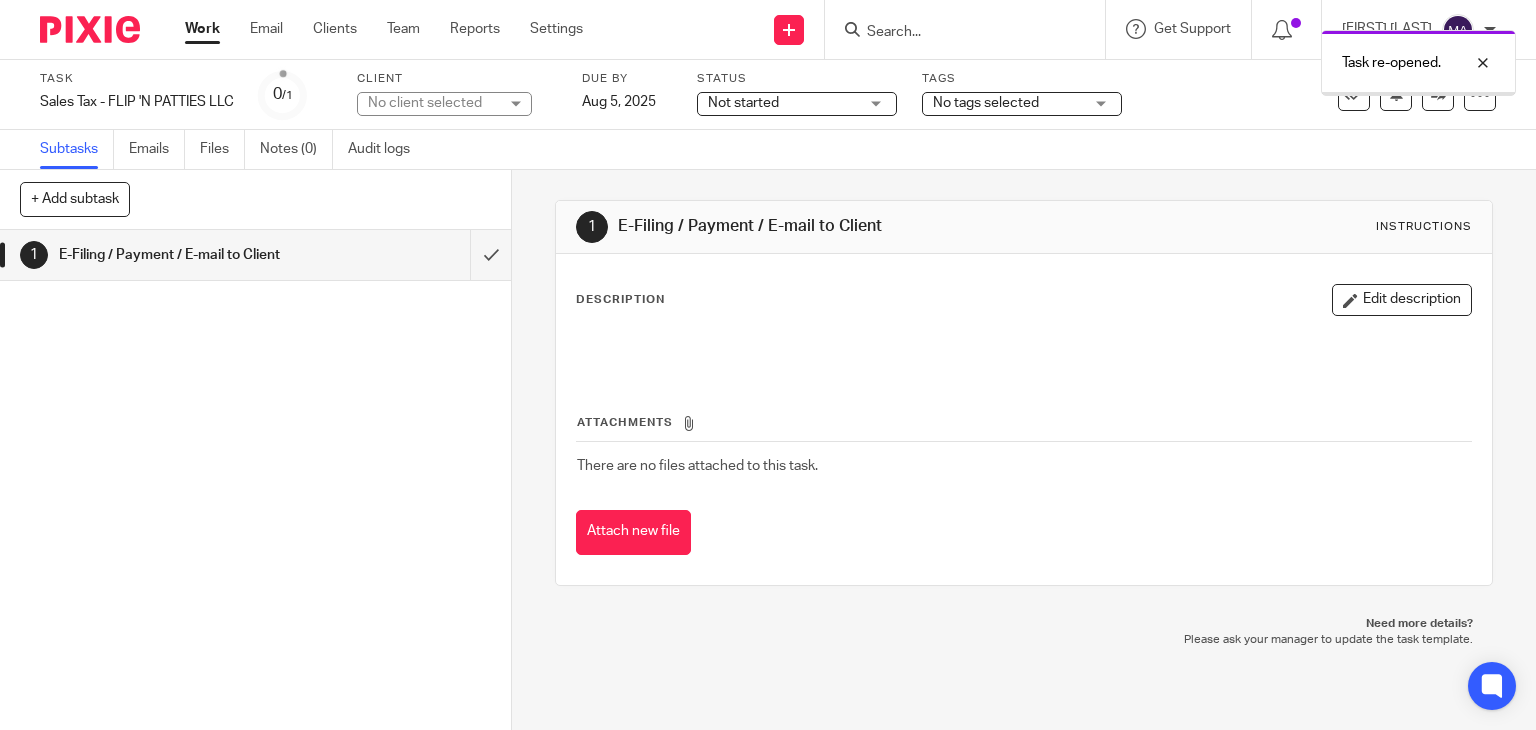 scroll, scrollTop: 0, scrollLeft: 0, axis: both 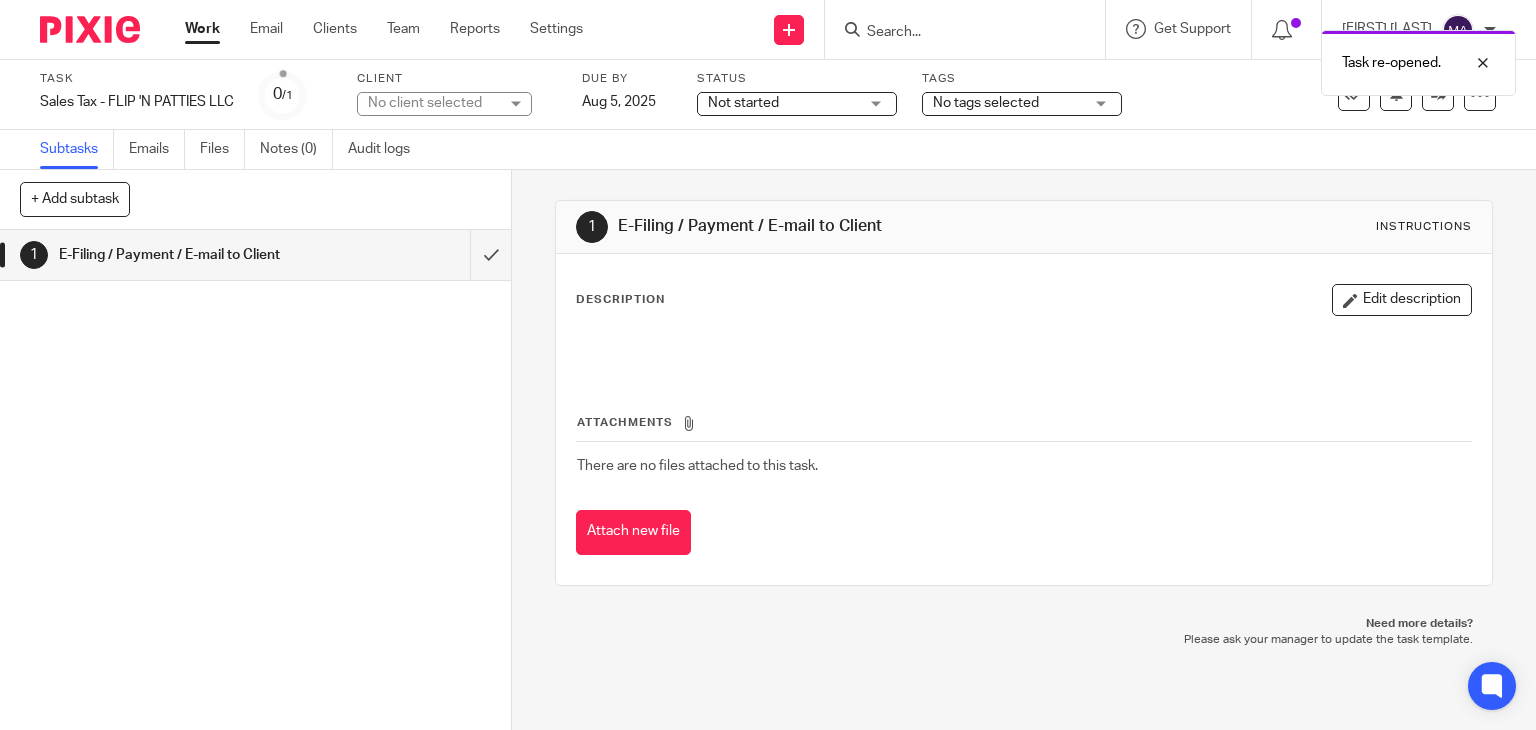 click on "Work" at bounding box center (202, 29) 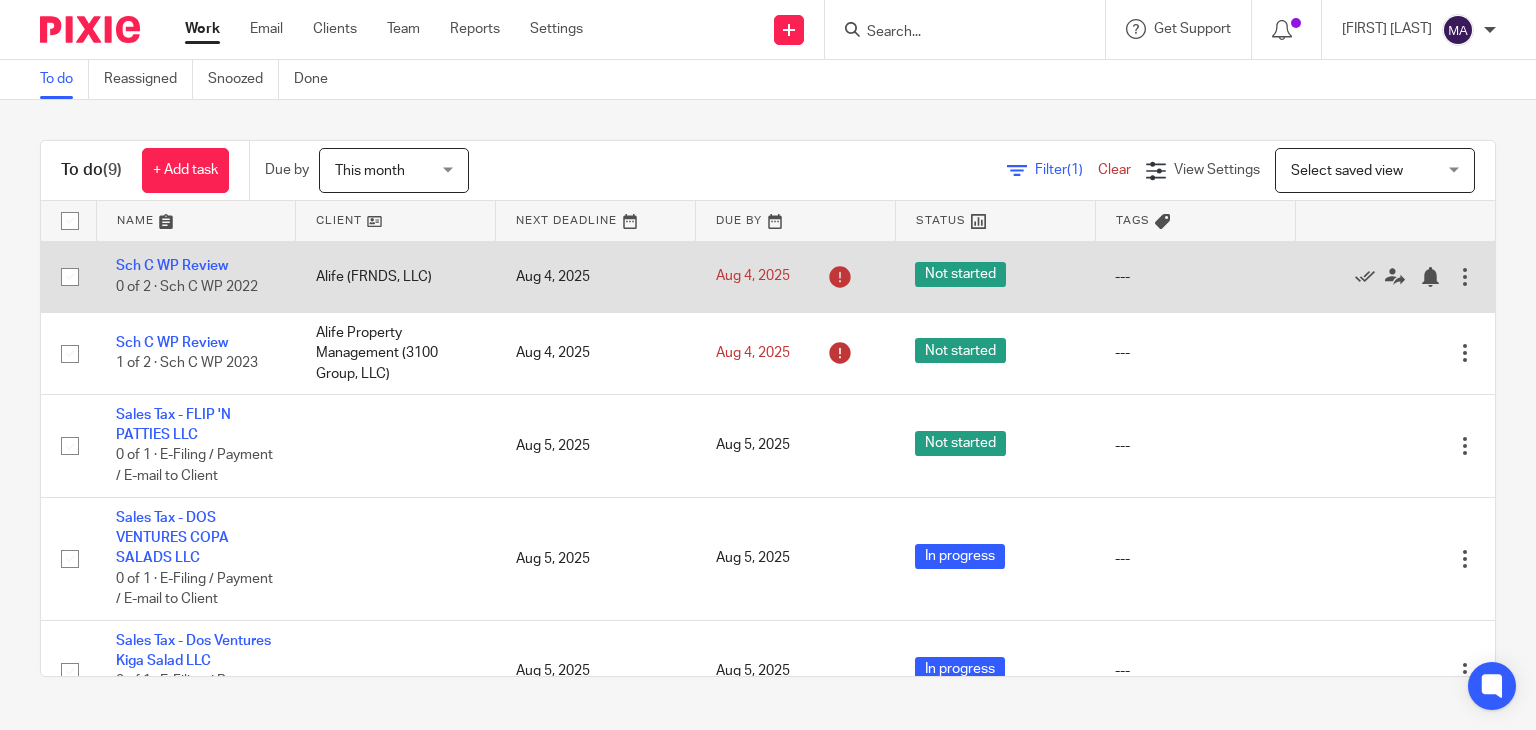 scroll, scrollTop: 0, scrollLeft: 0, axis: both 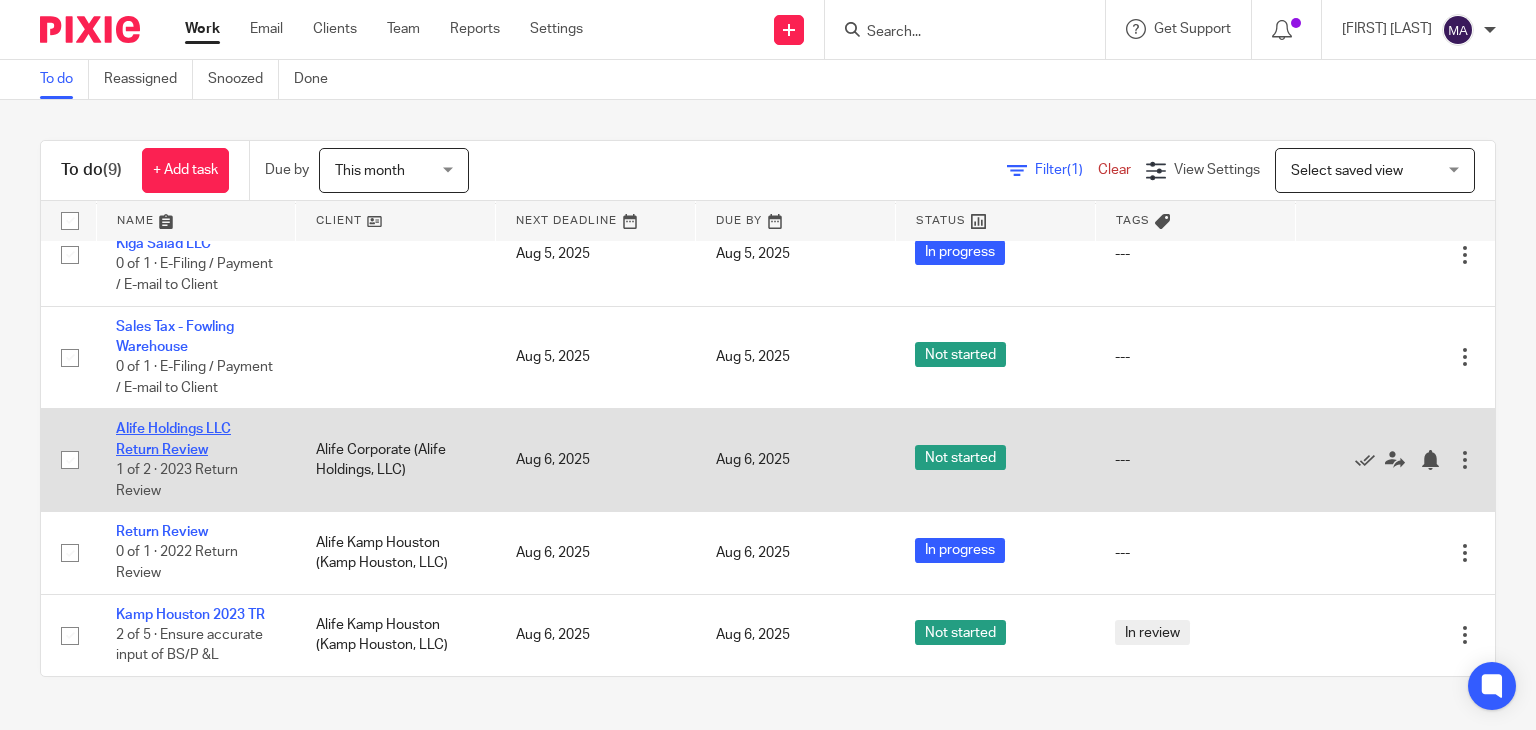 click on "Alife Holdings LLC Return Review" at bounding box center [173, 439] 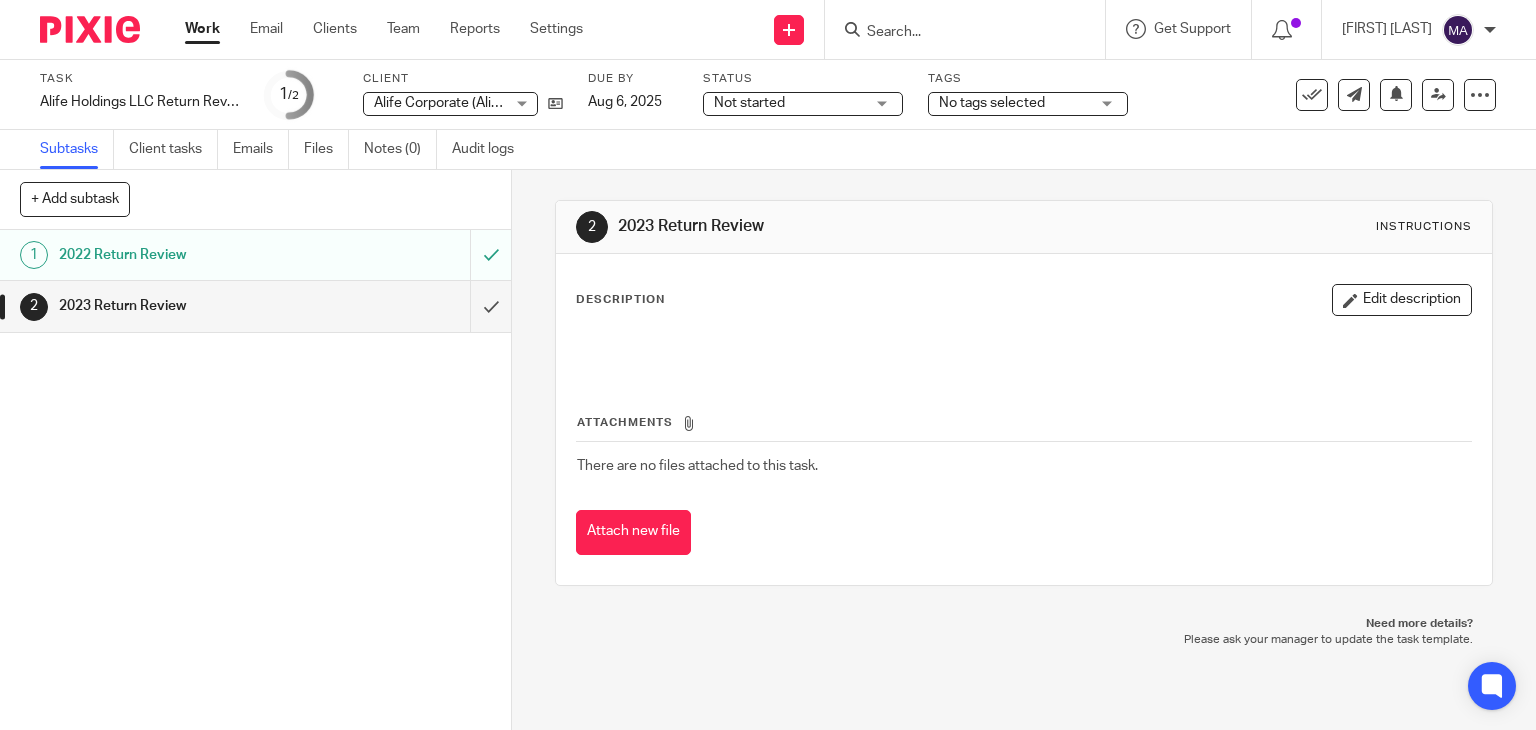 scroll, scrollTop: 0, scrollLeft: 0, axis: both 